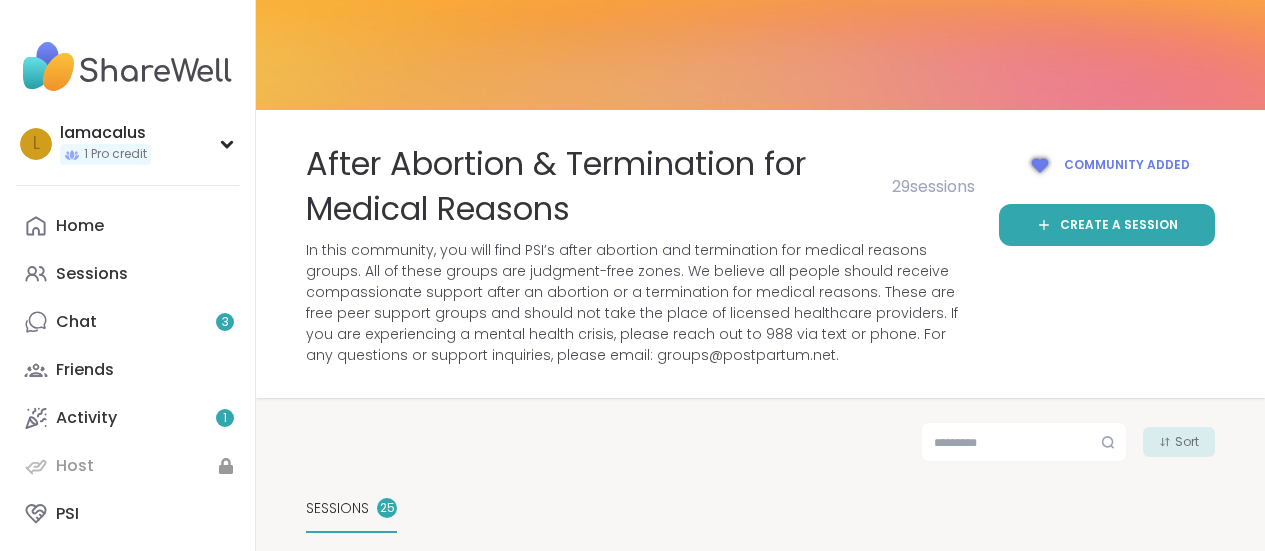 scroll, scrollTop: 1010, scrollLeft: 0, axis: vertical 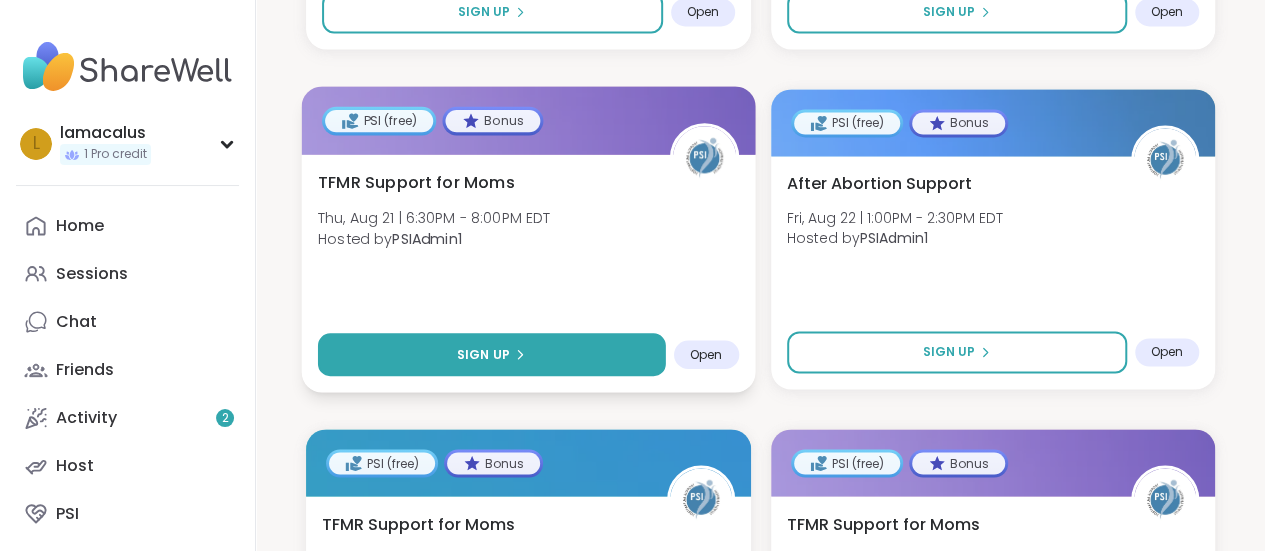 click on "Sign Up" at bounding box center [491, 353] 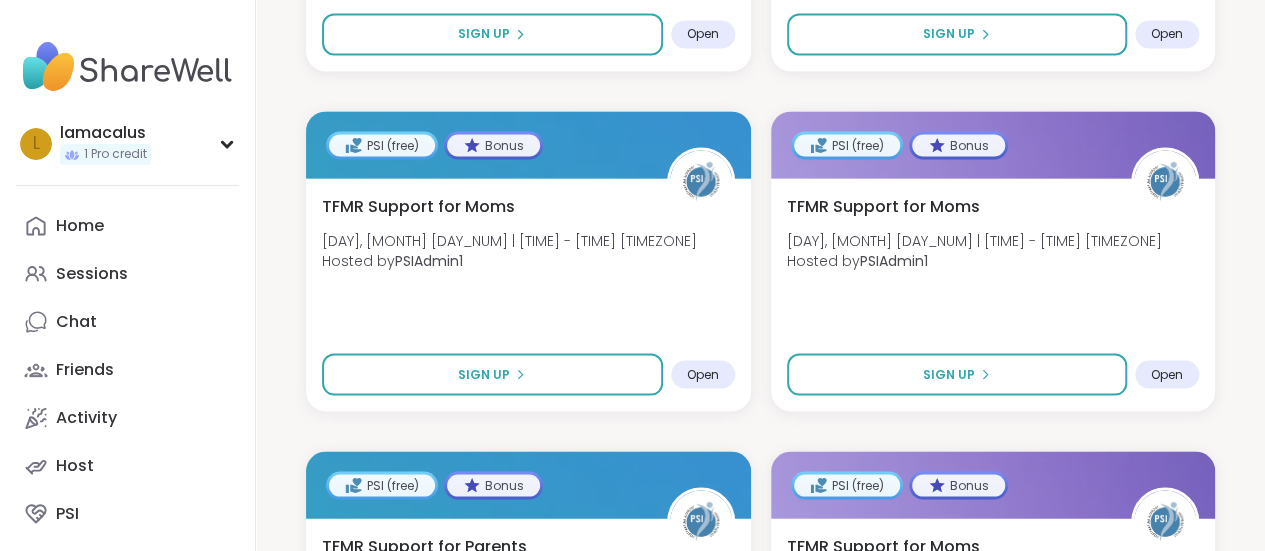 scroll, scrollTop: 1840, scrollLeft: 0, axis: vertical 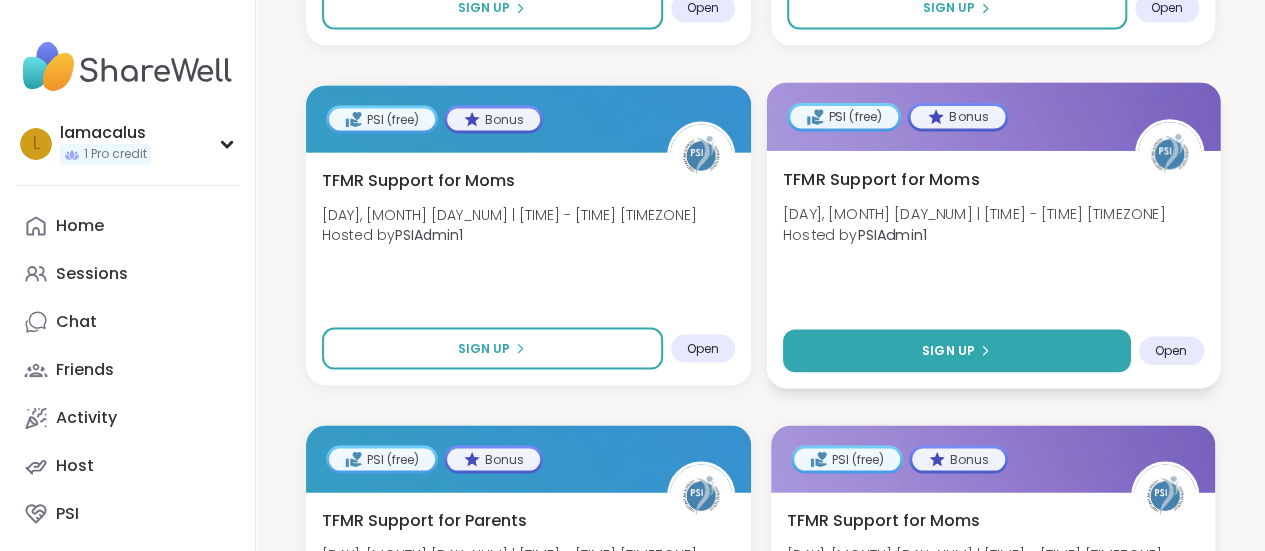 click on "Sign Up" at bounding box center [955, 349] 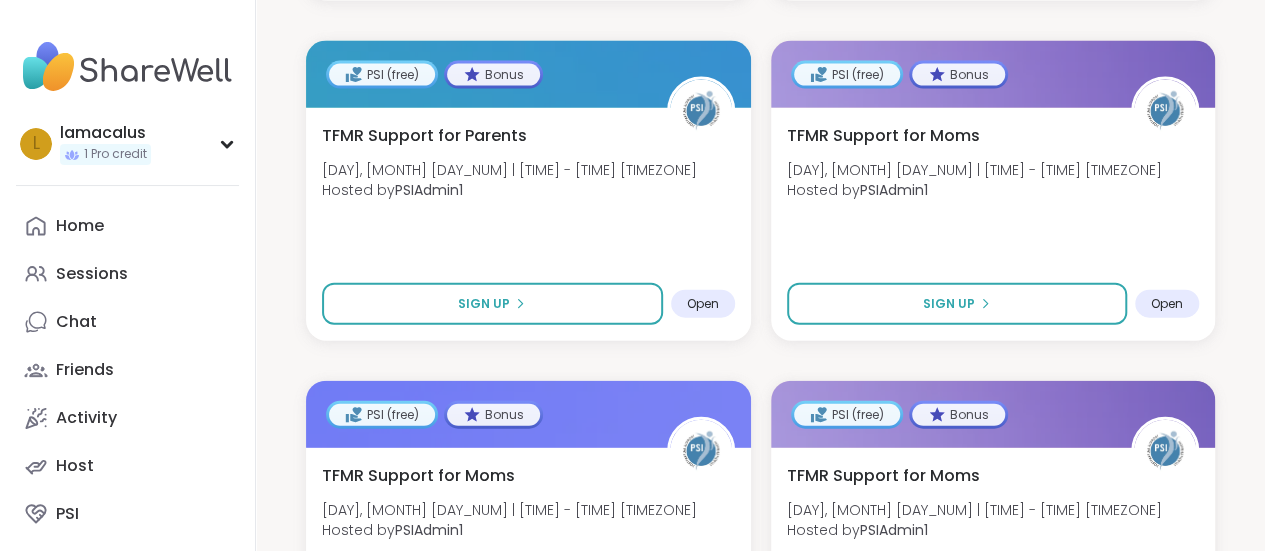 scroll, scrollTop: 2237, scrollLeft: 0, axis: vertical 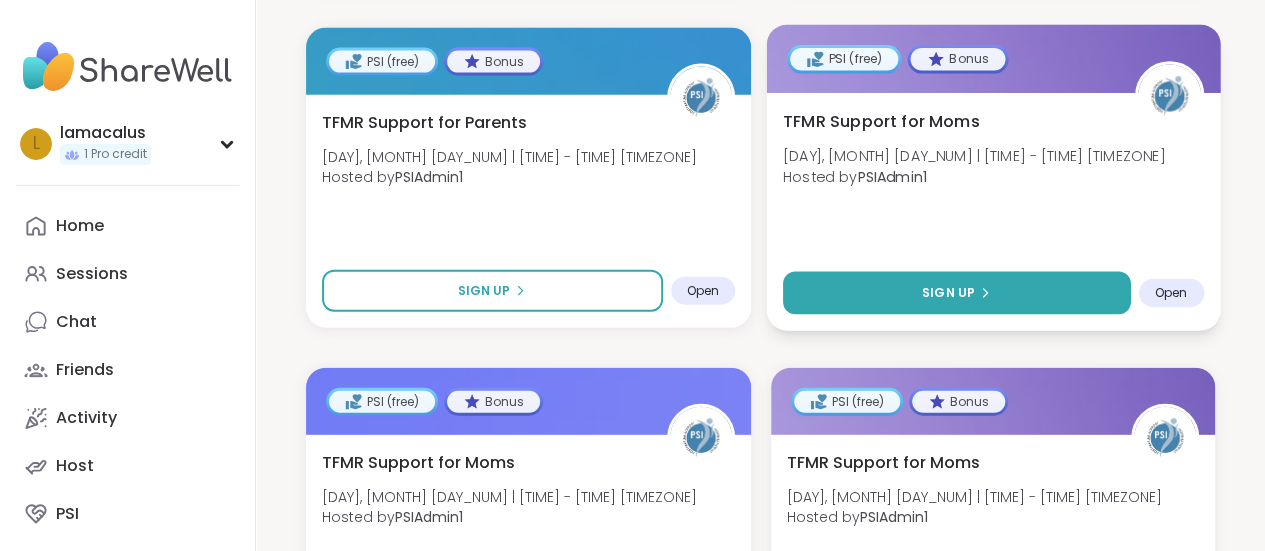 click on "Sign Up" at bounding box center (955, 292) 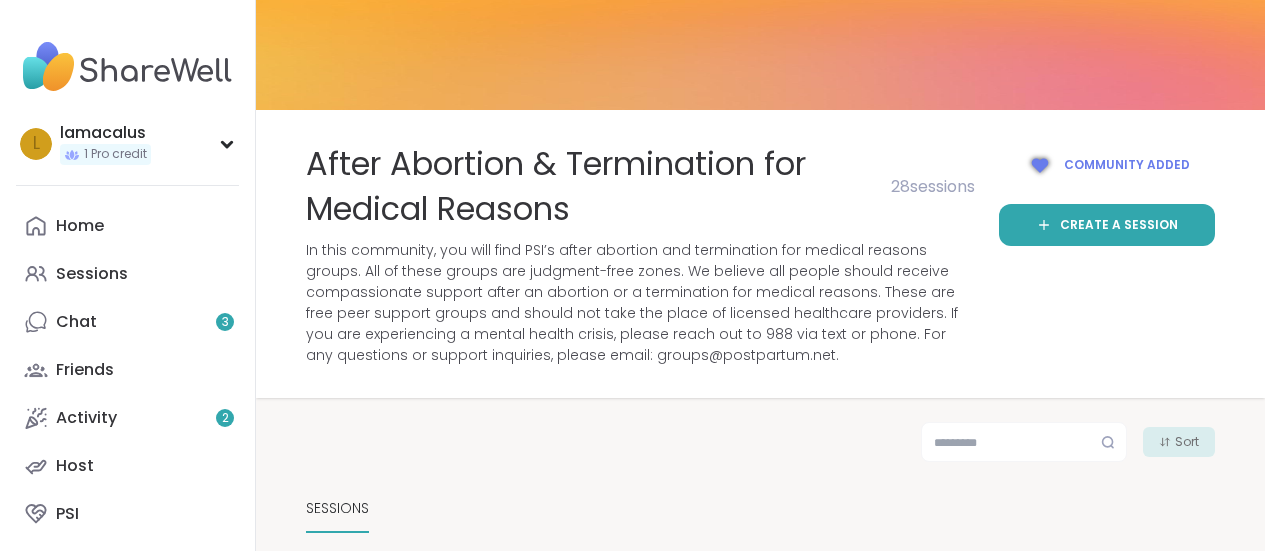 scroll, scrollTop: 0, scrollLeft: 0, axis: both 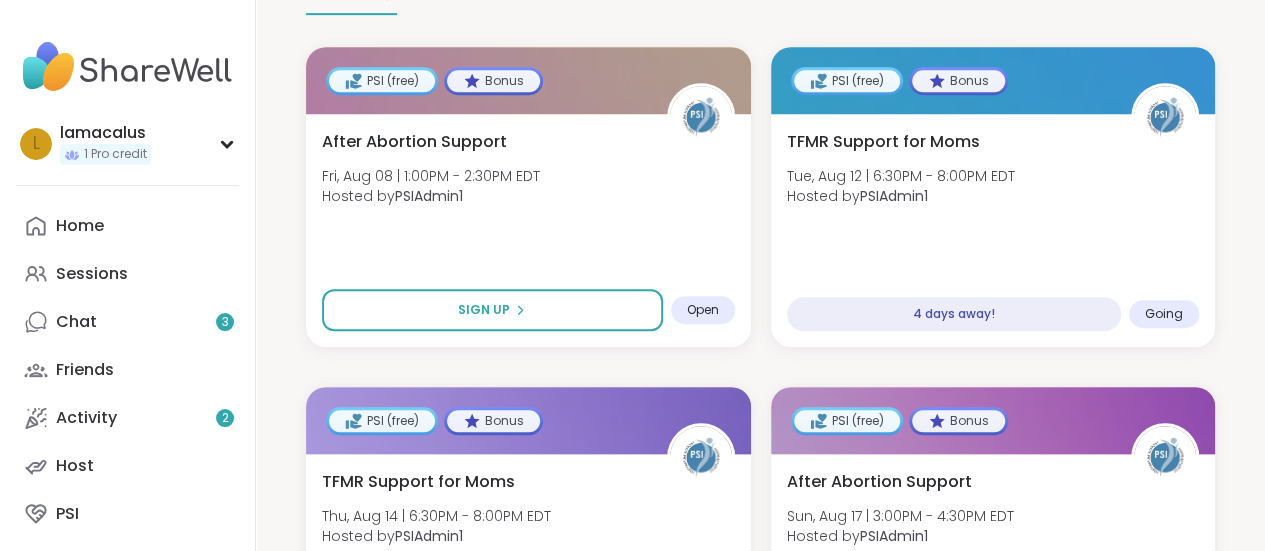 click on "lamacalus 1 Pro credit l lamacalus 1 Pro credit Profile Membership Settings Help Home Sessions Chat 3 Friends Activity 2 Host PSI Logout How It Works Referrals About Us FAQ Help Host Training Safety Policy Safety Resources Redeem Code Blog After Abortion & Termination for Medical Reasons 28 sessions In this community, you will find PSI’s after abortion and termination for medical reasons groups. All of these groups are judgment-free zones. We believe all people should receive compassionate support after an abortion or a termination for medical reasons. These are free peer support groups and should not take the place of licensed healthcare providers. If you are experiencing a mental health crisis, please reach out to 988 via text or phone. For any questions or support inquiries, please email: groups@example.com. Community added Create a session Sort SESSIONS 25 PSI (free) Bonus After Abortion Support Fri, Aug 08 | 1:00PM - 2:30PM EDT Hosted by PSIAdmin1 Sign Up Open PSI (free) Bonus Hosted by PSIAdmin1" at bounding box center (632, 2017) 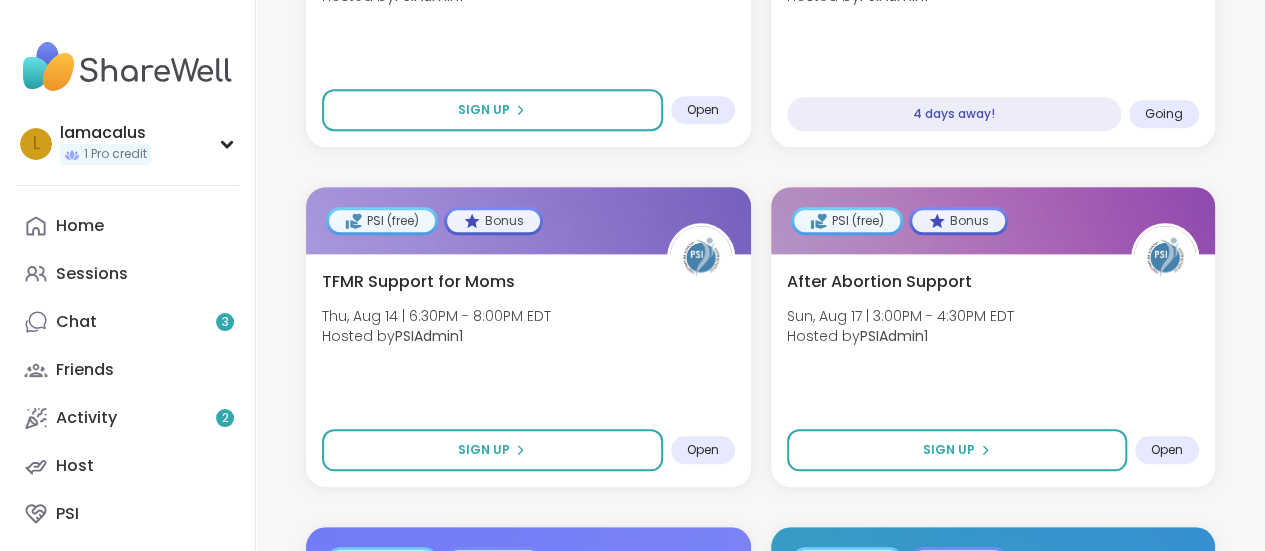 scroll, scrollTop: 731, scrollLeft: 0, axis: vertical 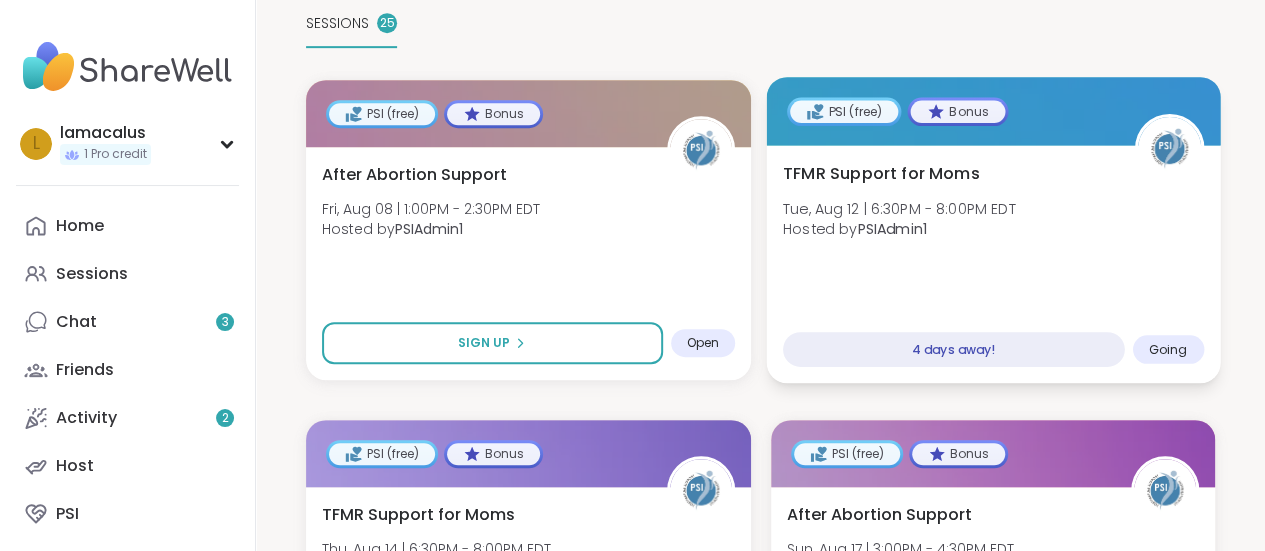 click on "TFMR Support for Moms Tue, Aug 12 | 6:30PM - 8:00PM EDT Hosted by PSIAdmin1 4 days away! Going" at bounding box center (992, 264) 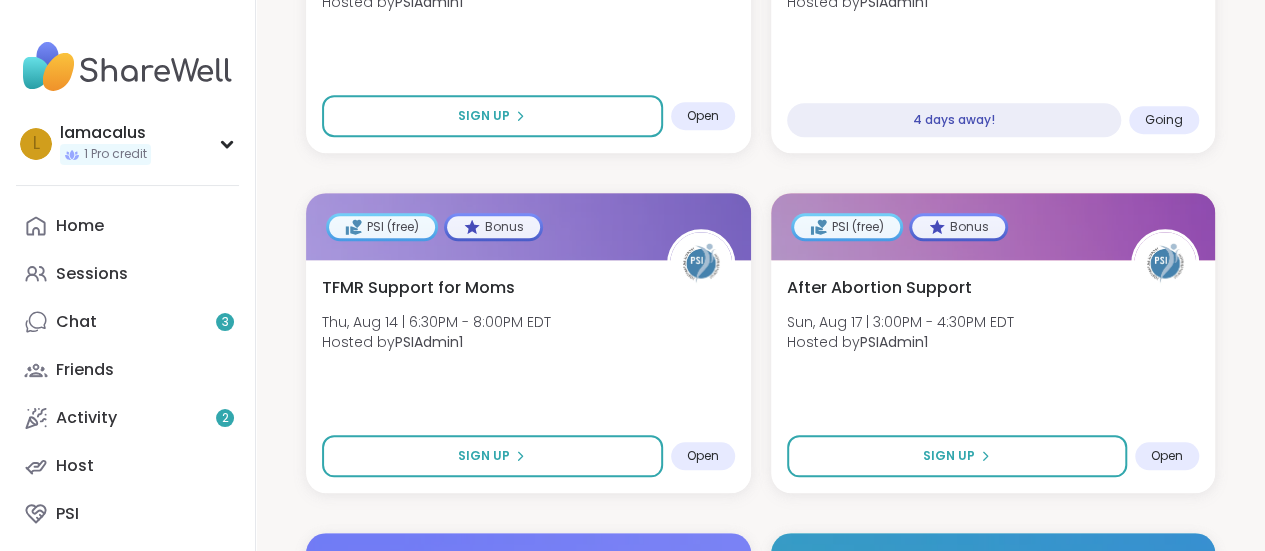 scroll, scrollTop: 731, scrollLeft: 0, axis: vertical 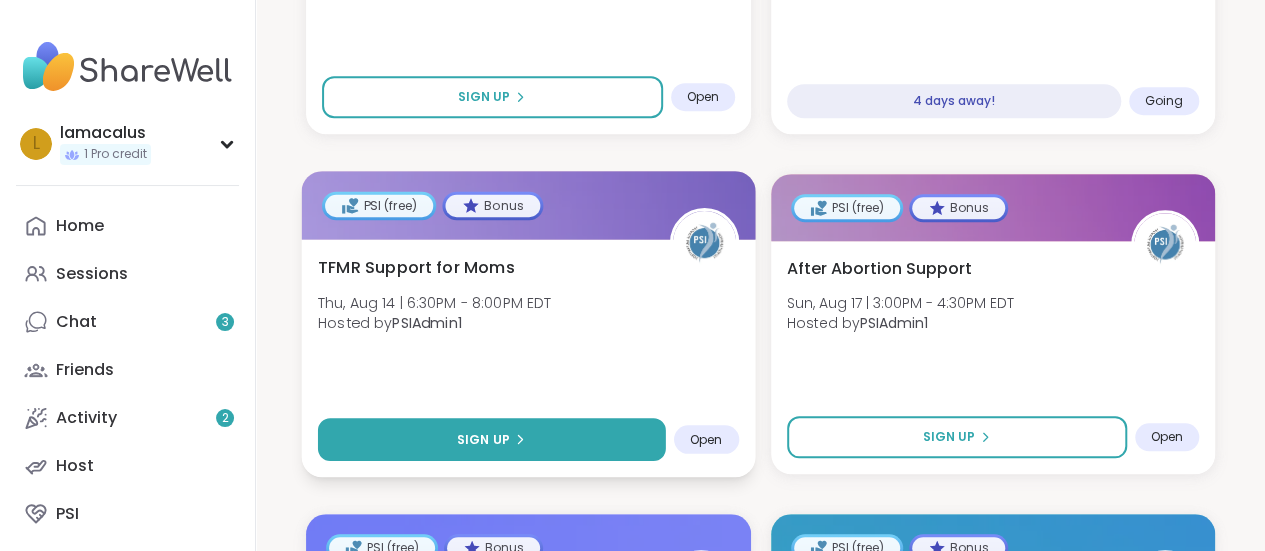 click on "Sign Up" at bounding box center (491, 438) 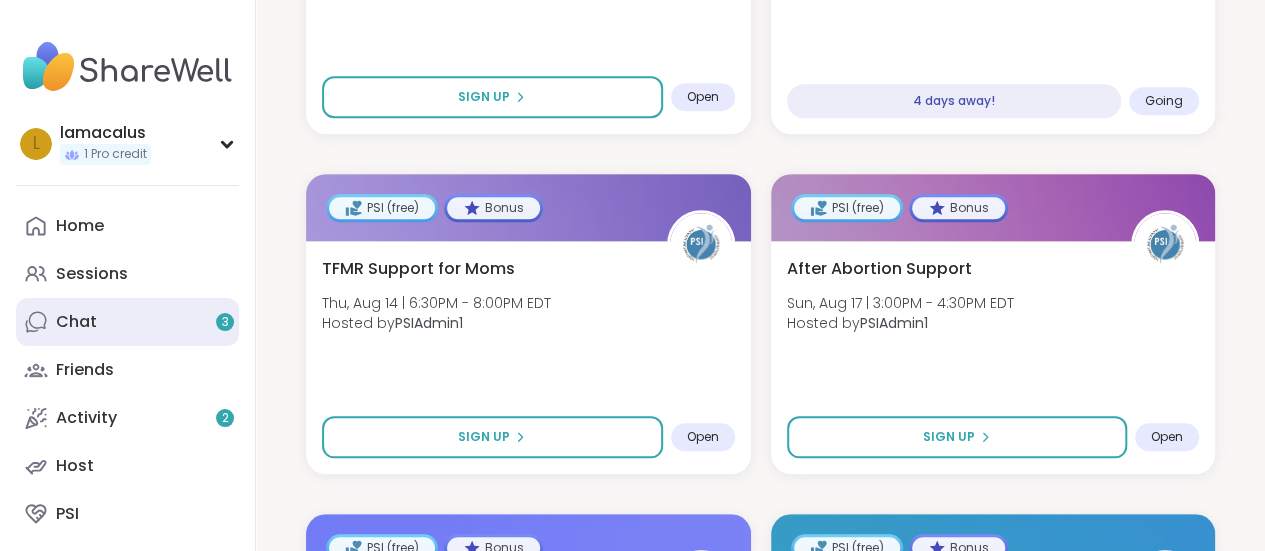click on "Chat 3" at bounding box center [127, 322] 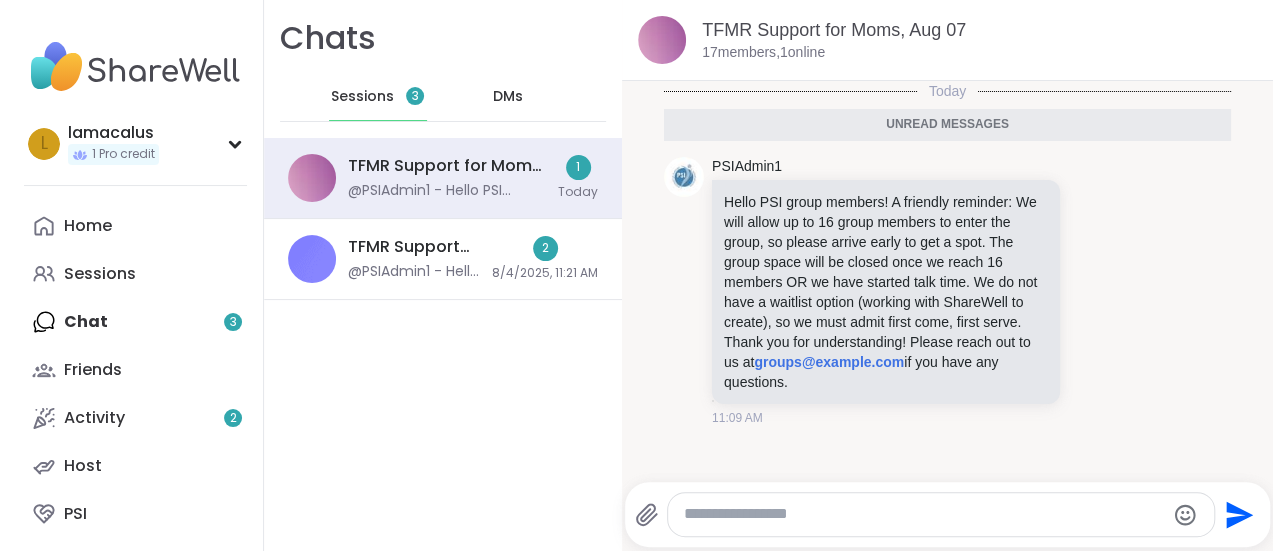 scroll, scrollTop: 0, scrollLeft: 0, axis: both 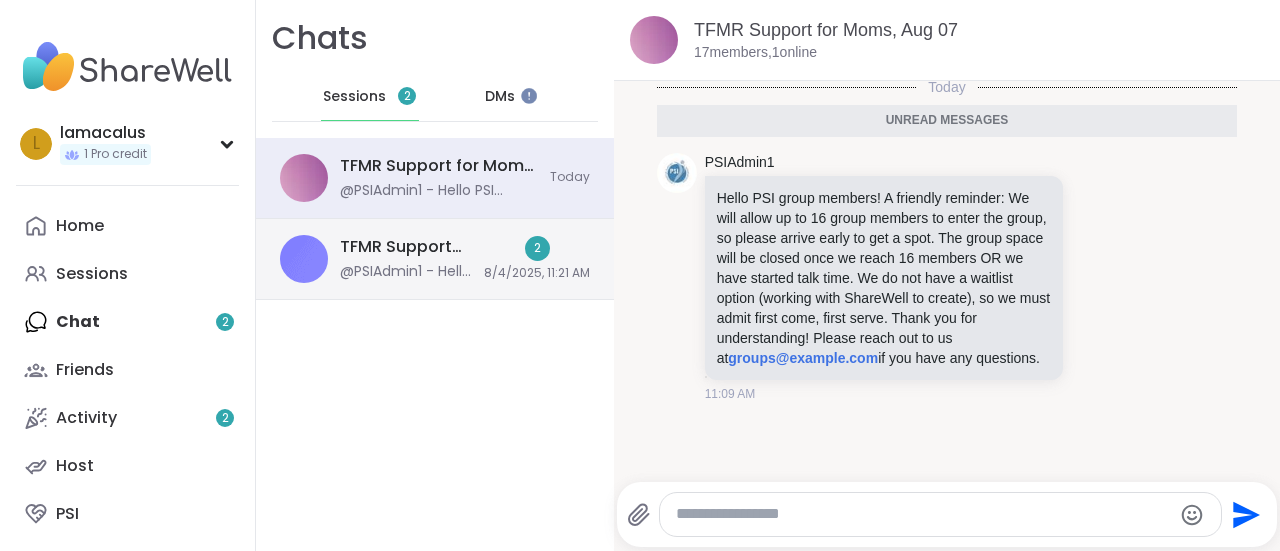 click on "@PSIAdmin1 - Hello PSI group members! A friendly reminder: We will allow up to 16 group members to enter the group, so please arrive early to get a spot. The group space will be closed once we reach 16 members OR we have started talk time. We do not have a waitlist option (working with ShareWell to create), so we must admit first come, first serve. Thank you for understanding! Please reach out to us at groups@postpartum.net if you have any questions." at bounding box center (406, 272) 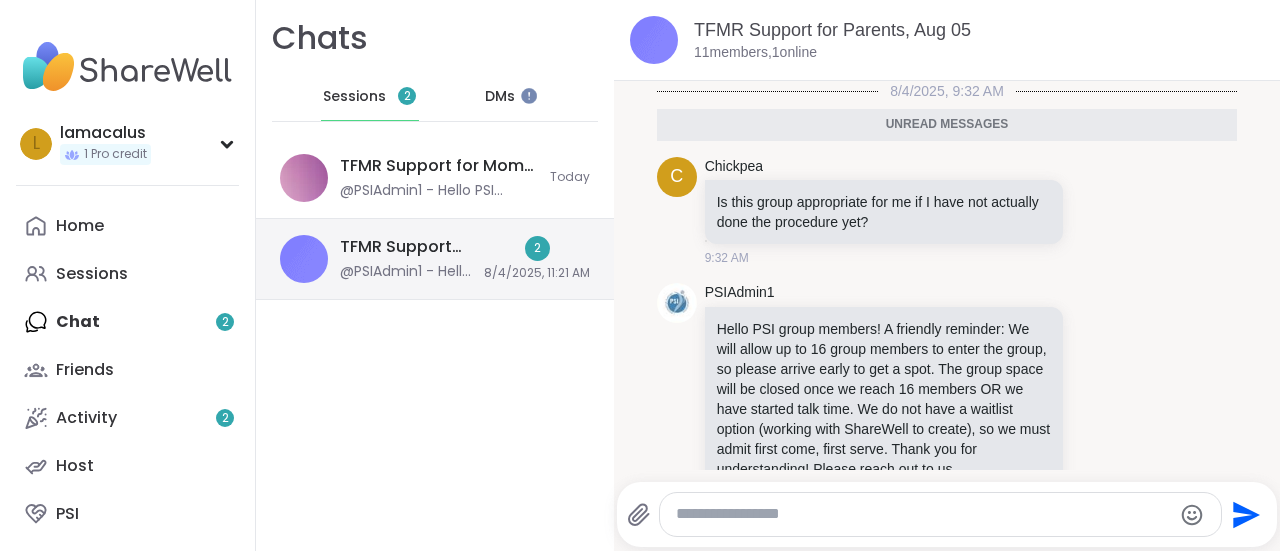 scroll, scrollTop: 109, scrollLeft: 0, axis: vertical 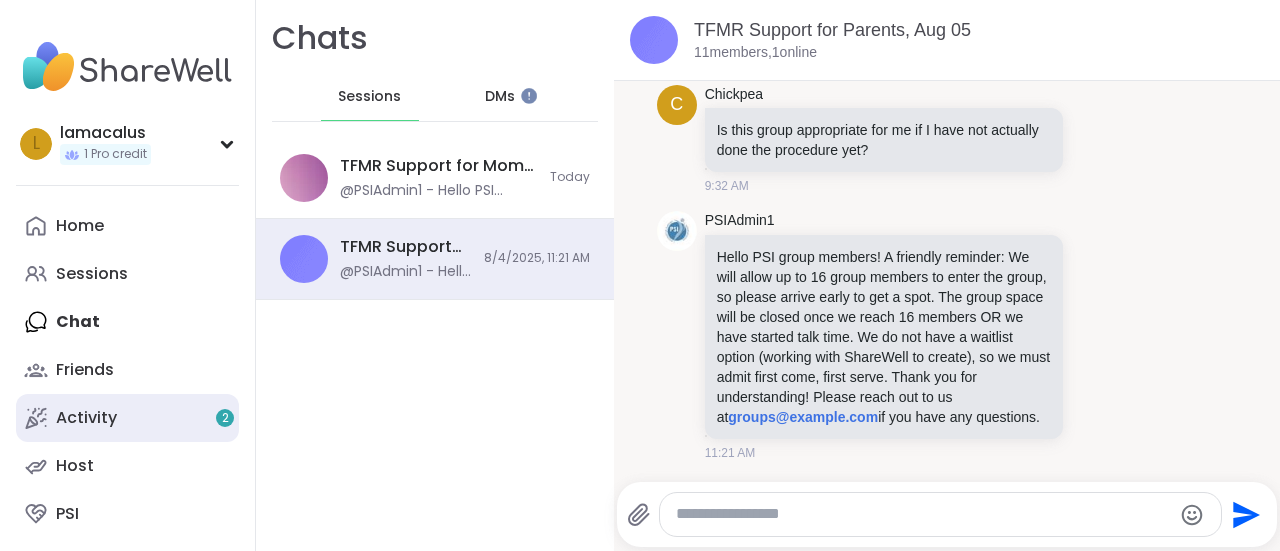 click on "Activity 2" at bounding box center [86, 418] 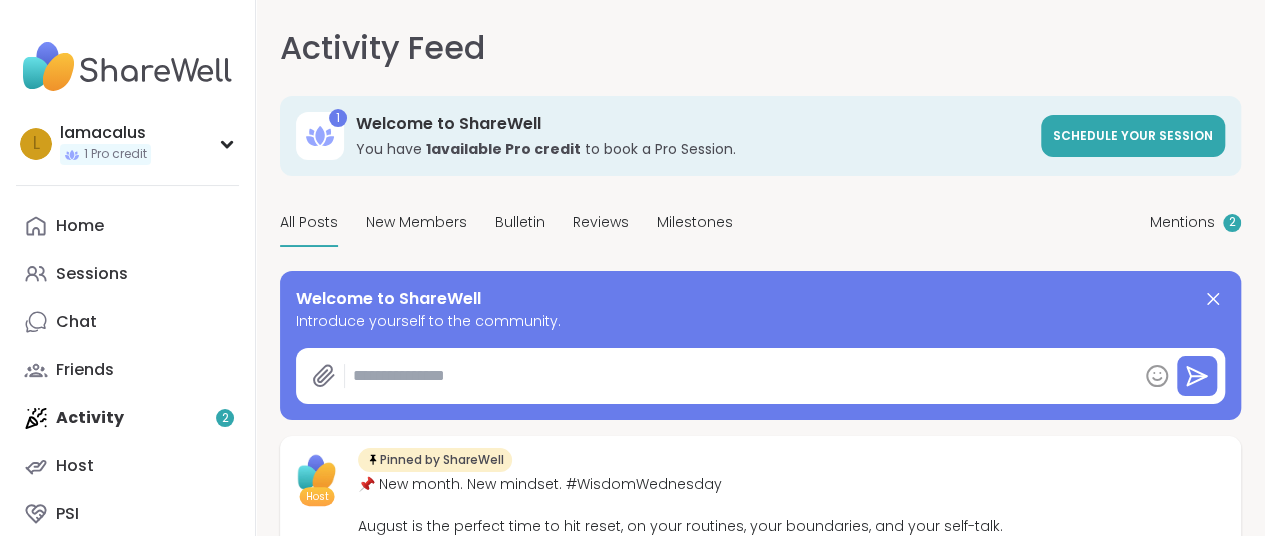 type on "*" 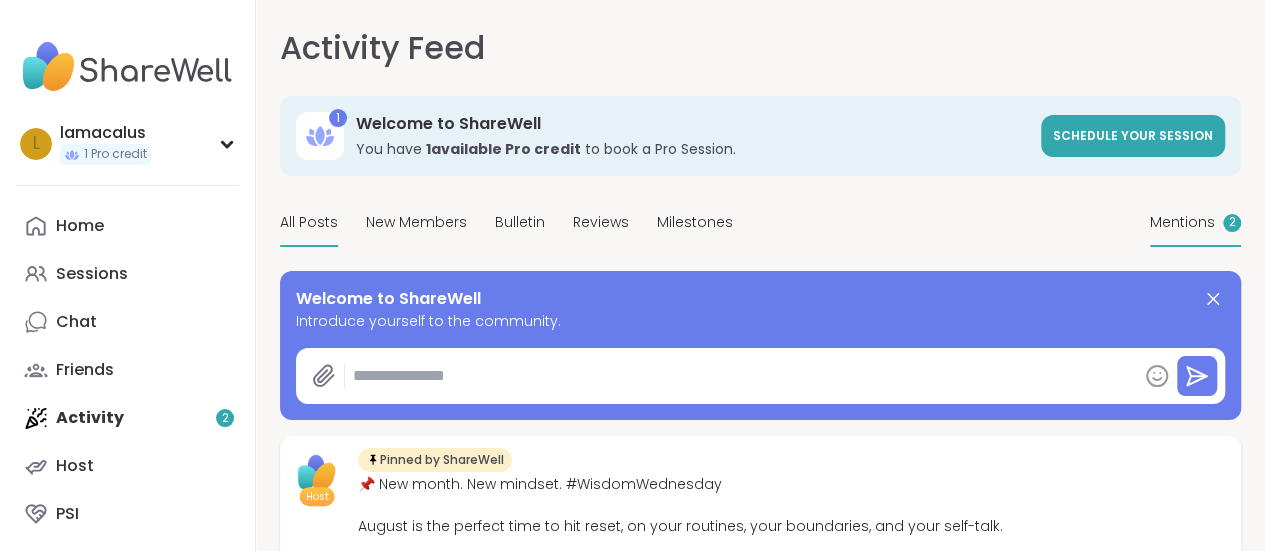 click on "Mentions 2" at bounding box center [1195, 223] 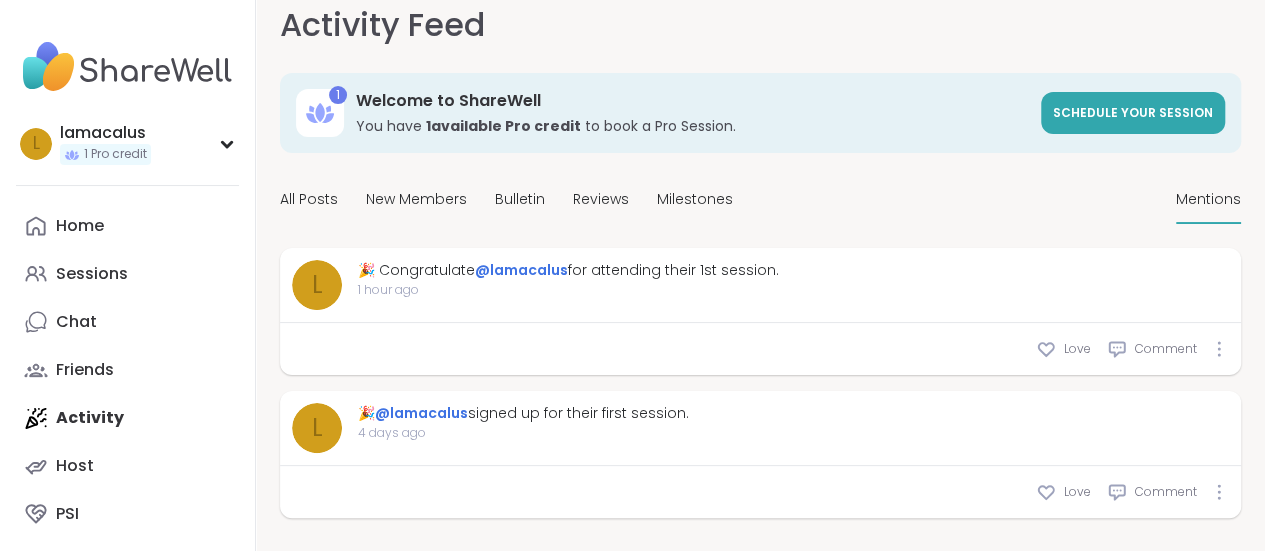 scroll, scrollTop: 0, scrollLeft: 0, axis: both 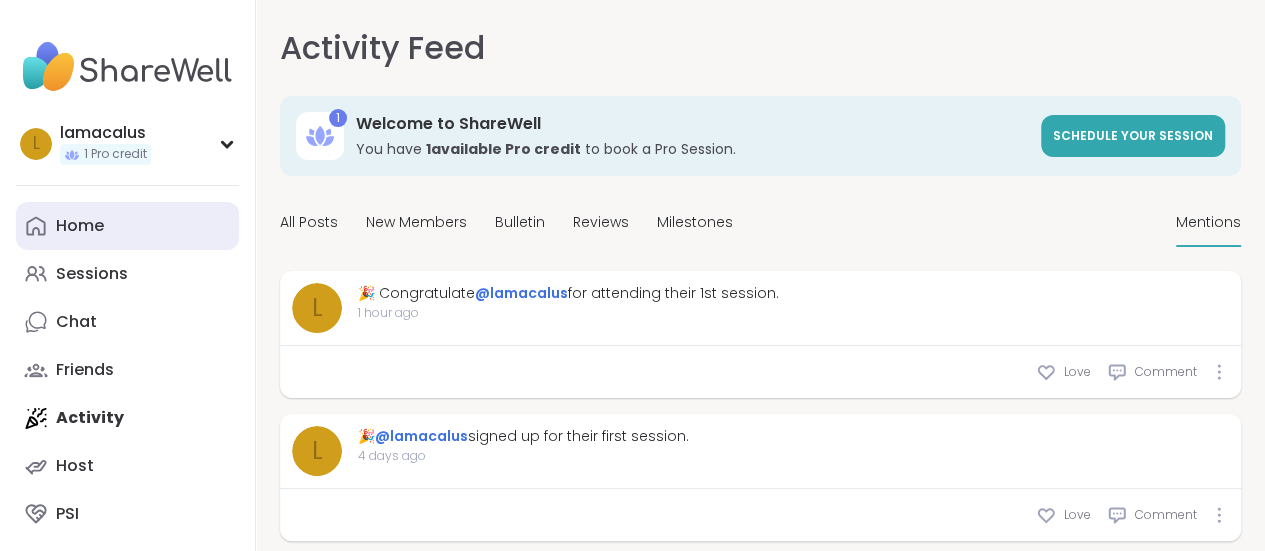 click on "Home" at bounding box center [127, 226] 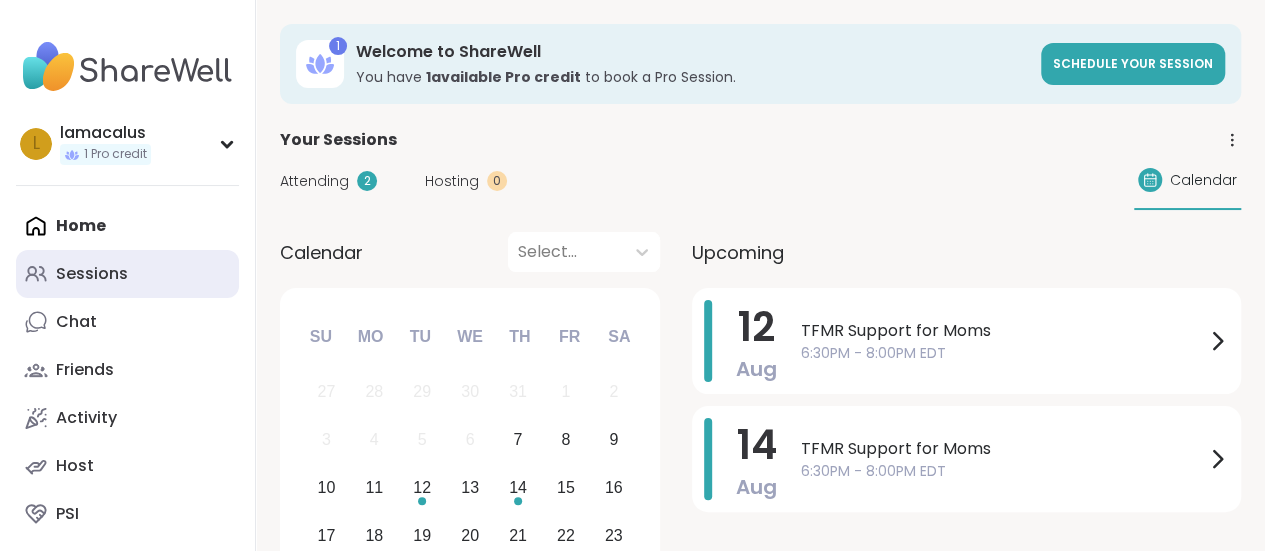 click on "Sessions" at bounding box center [92, 274] 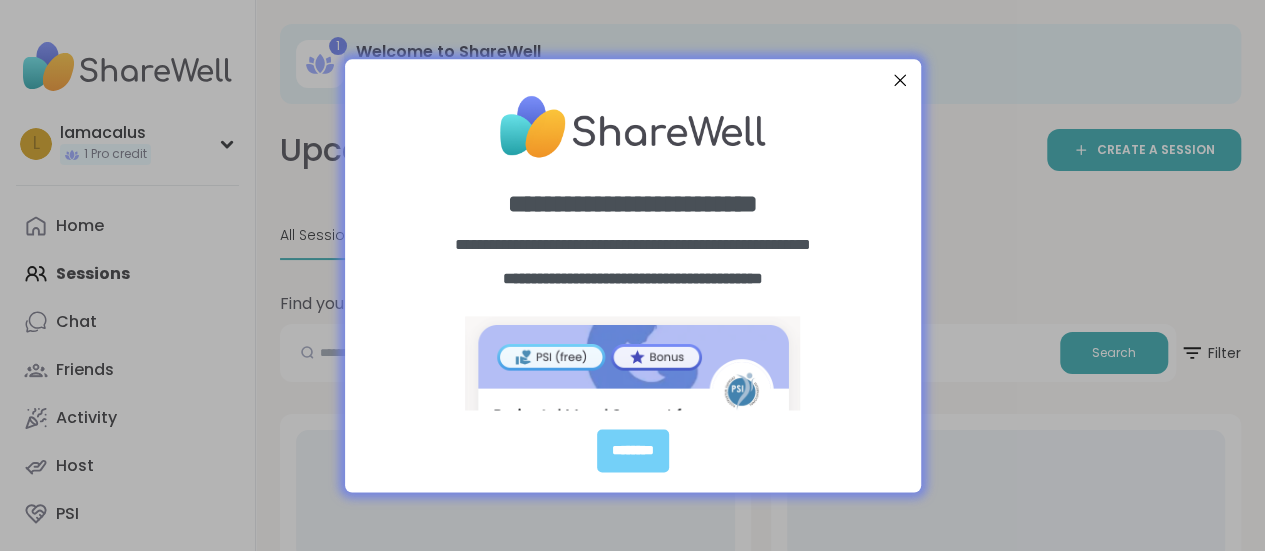 scroll, scrollTop: 0, scrollLeft: 0, axis: both 